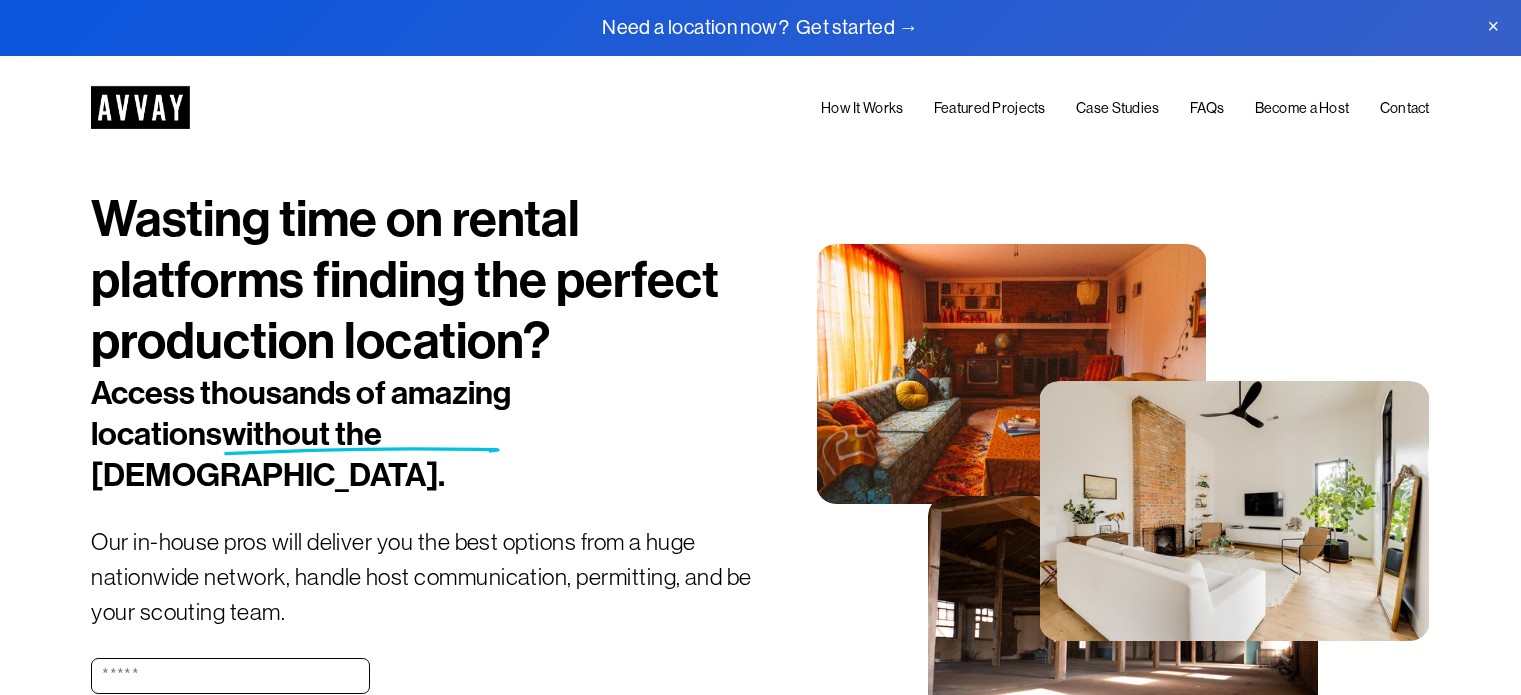scroll, scrollTop: 0, scrollLeft: 0, axis: both 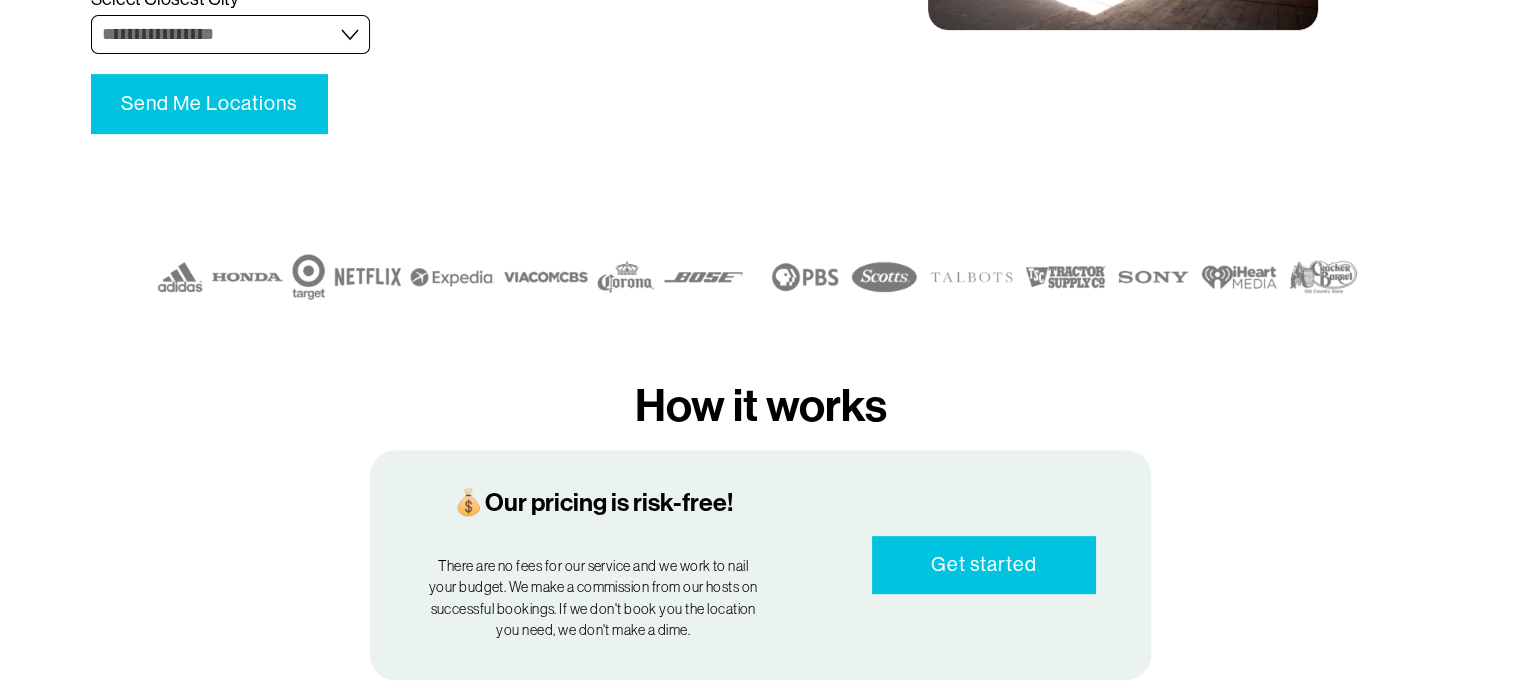 drag, startPoint x: 1534, startPoint y: 687, endPoint x: 1176, endPoint y: 555, distance: 381.55997 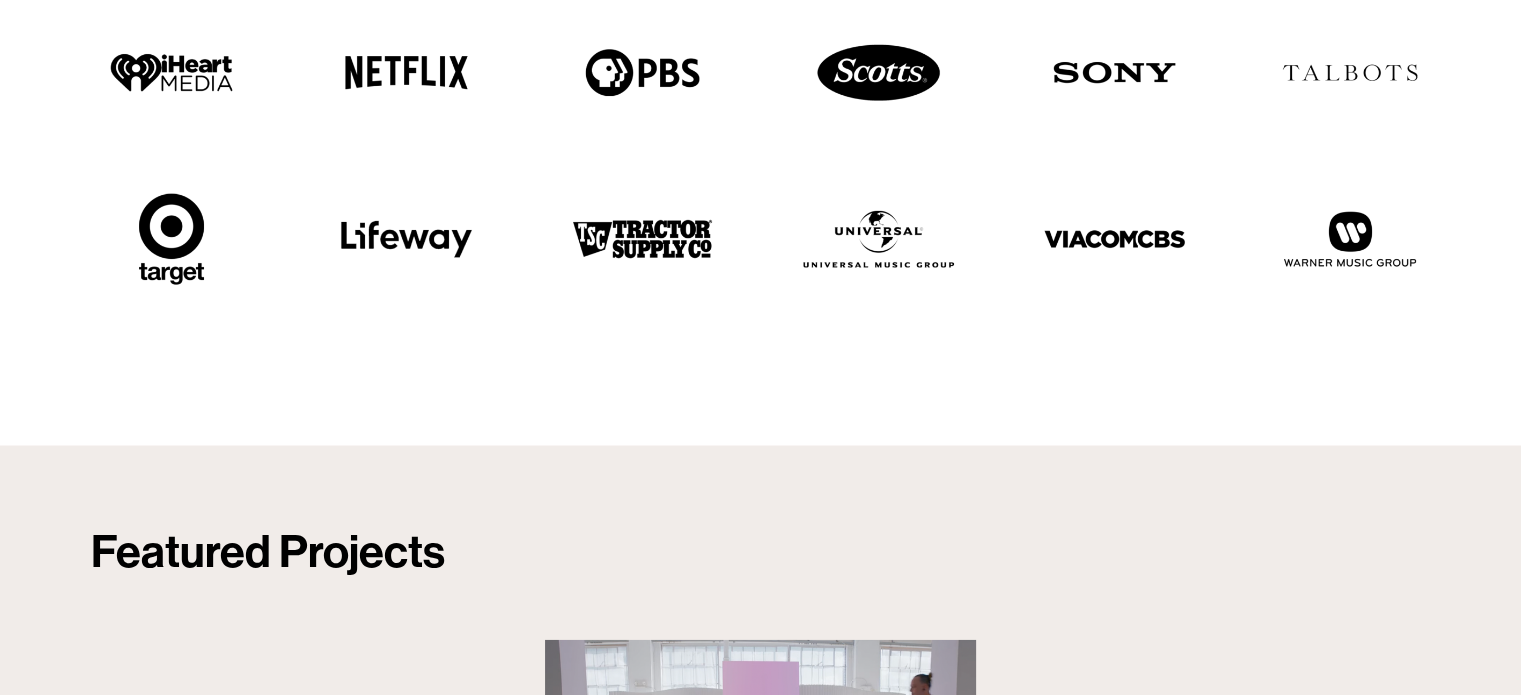 scroll, scrollTop: 4736, scrollLeft: 0, axis: vertical 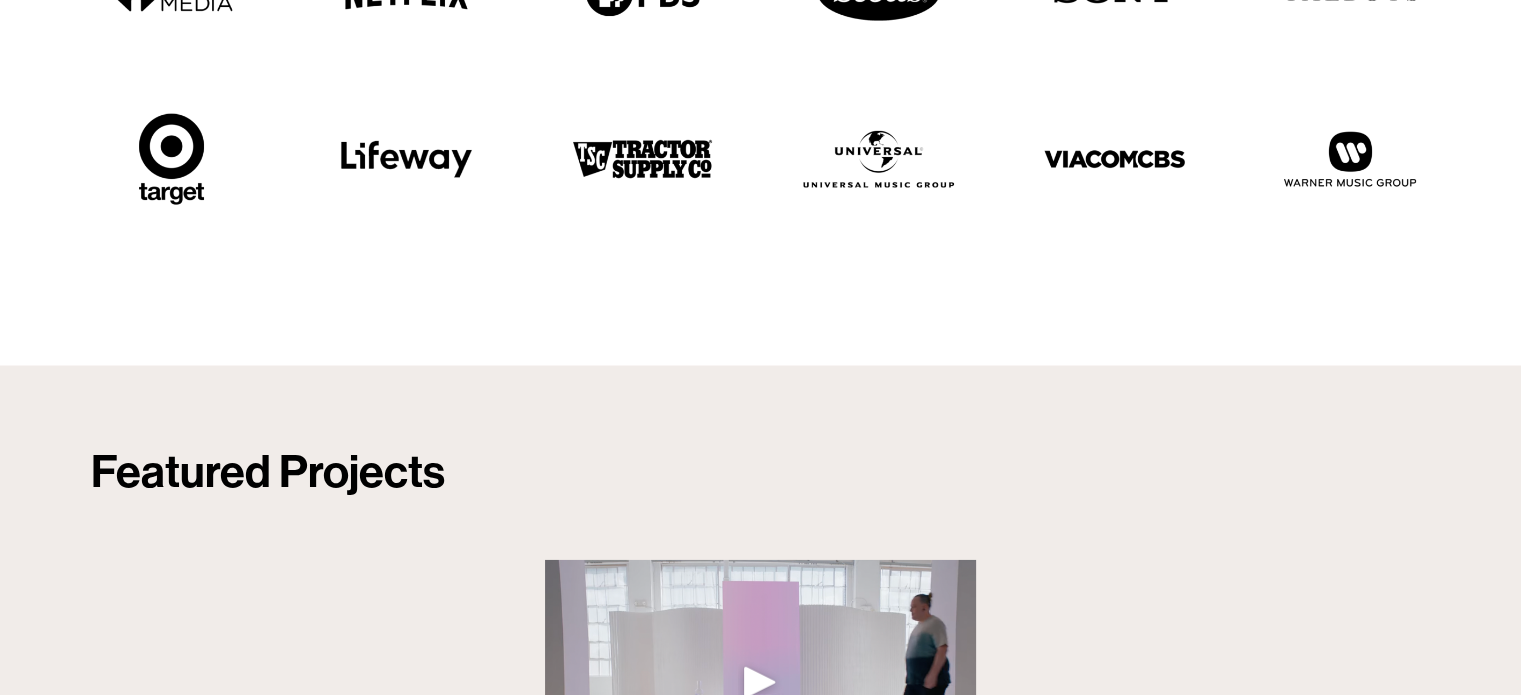drag, startPoint x: 1524, startPoint y: 679, endPoint x: 1514, endPoint y: 675, distance: 10.770329 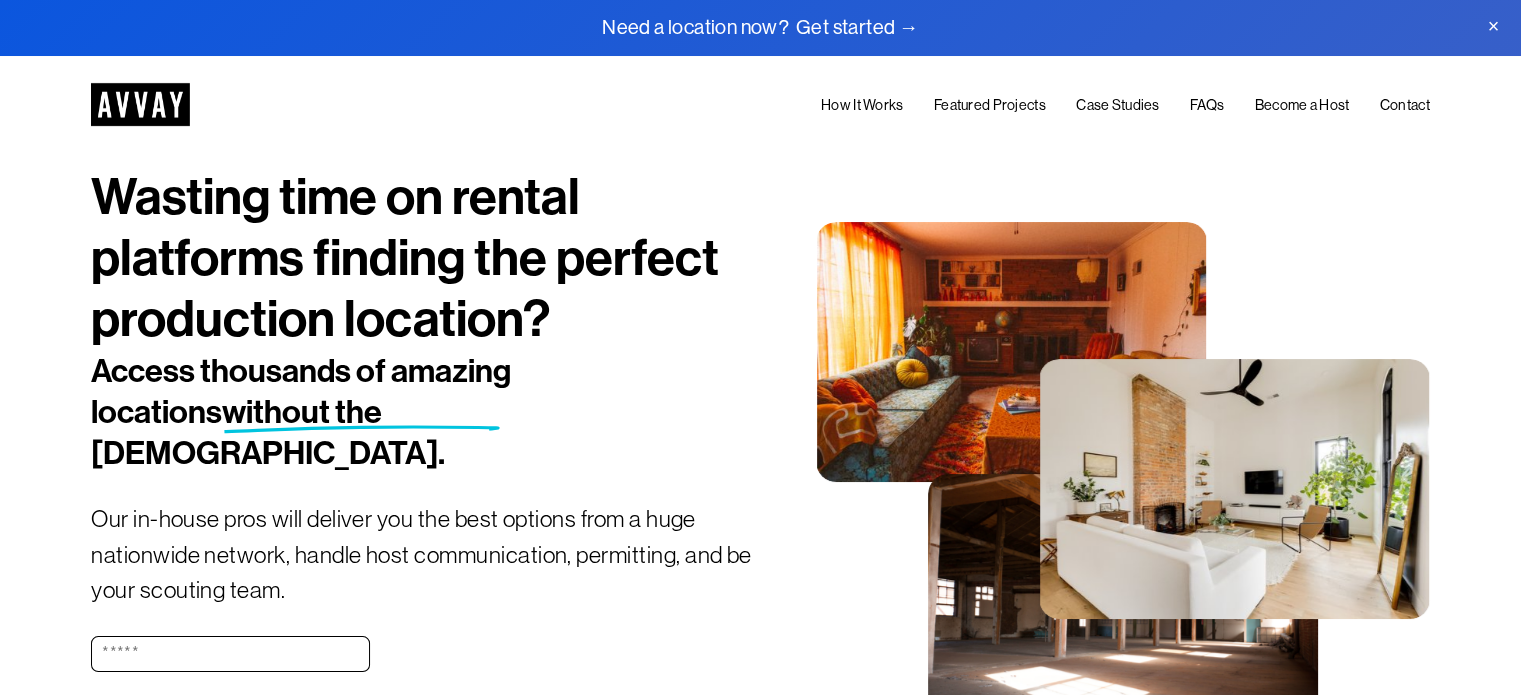 scroll, scrollTop: 0, scrollLeft: 0, axis: both 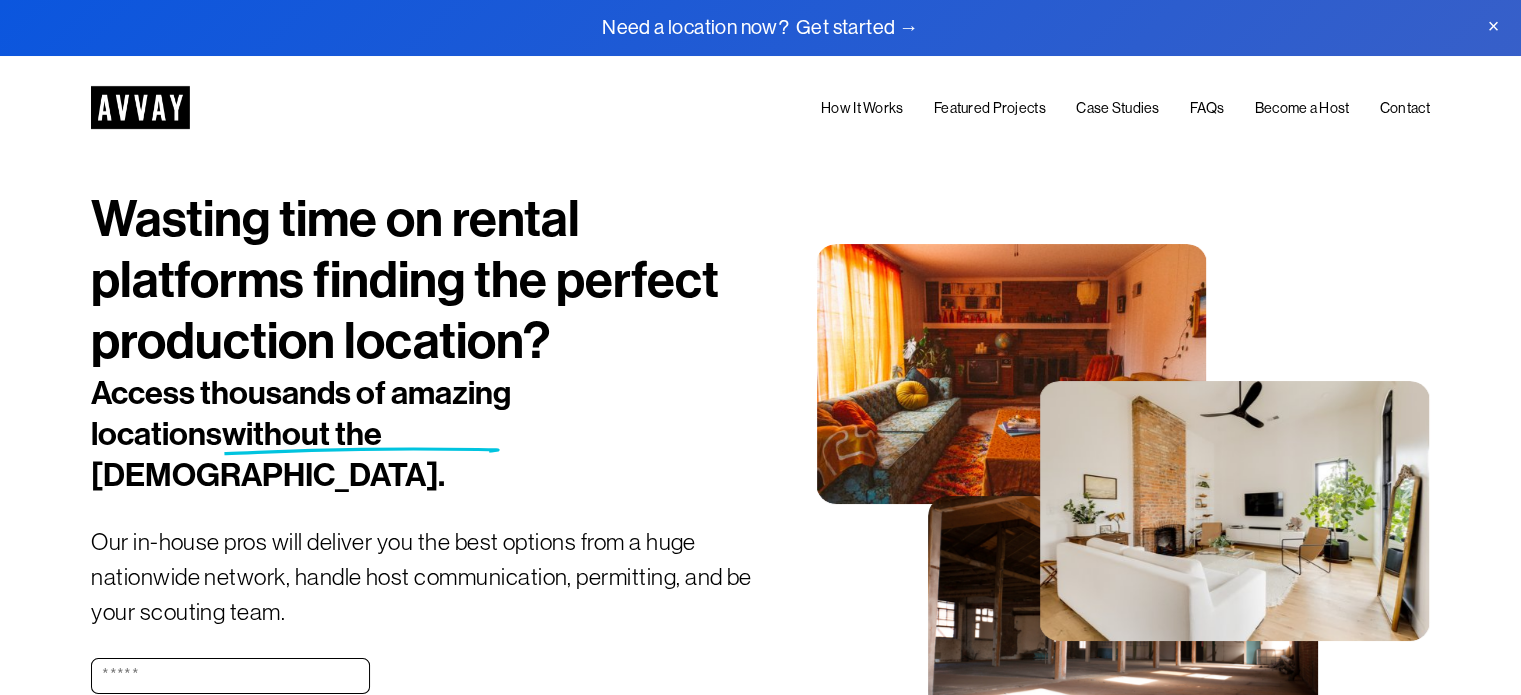 click on "How It Works" at bounding box center (862, 109) 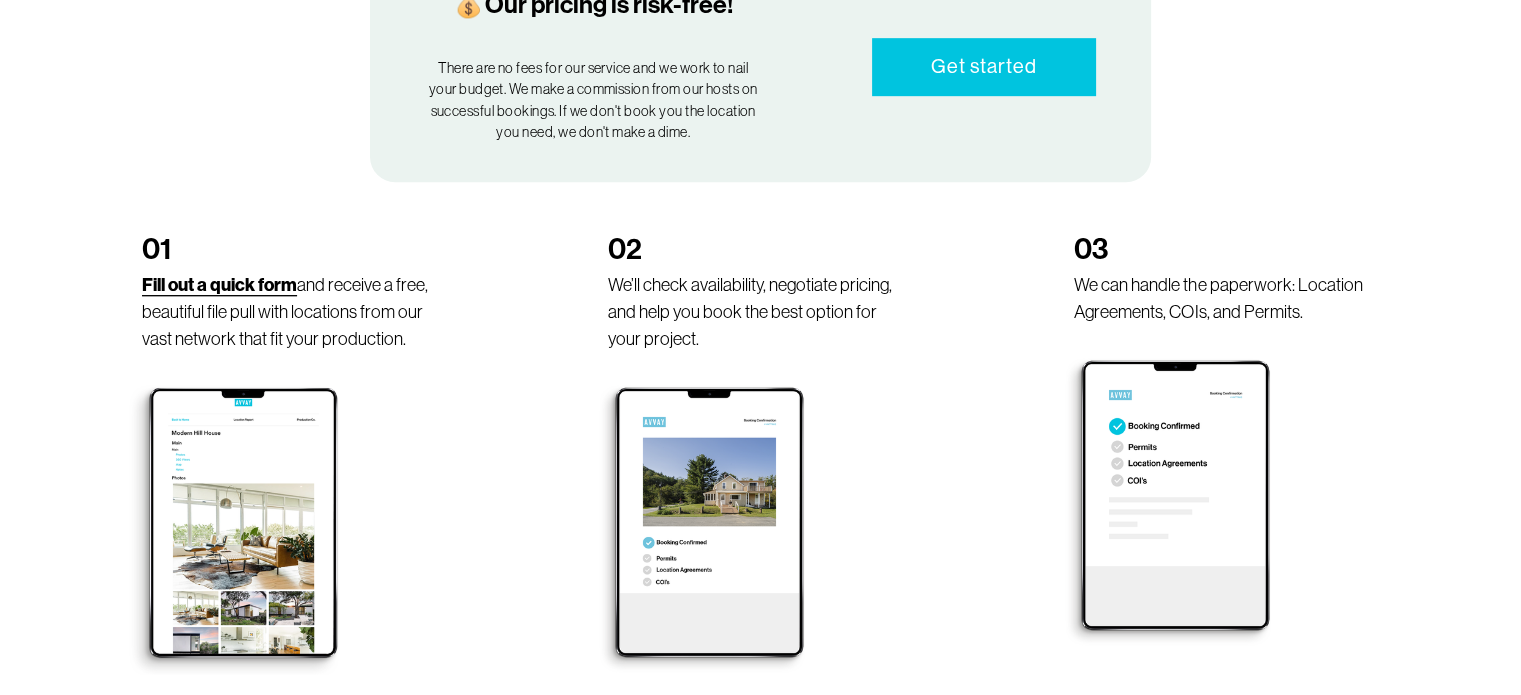 scroll, scrollTop: 1224, scrollLeft: 0, axis: vertical 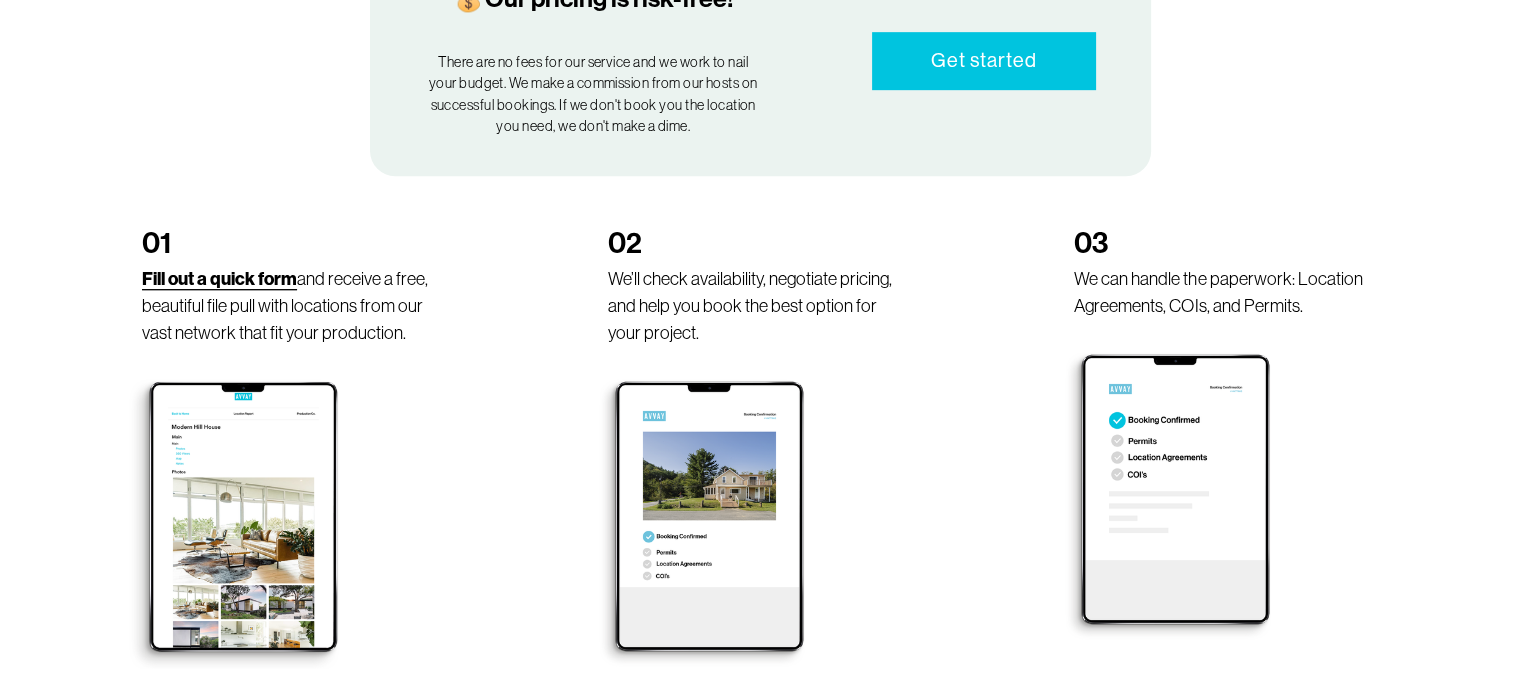 click on "Fill out a quick form" 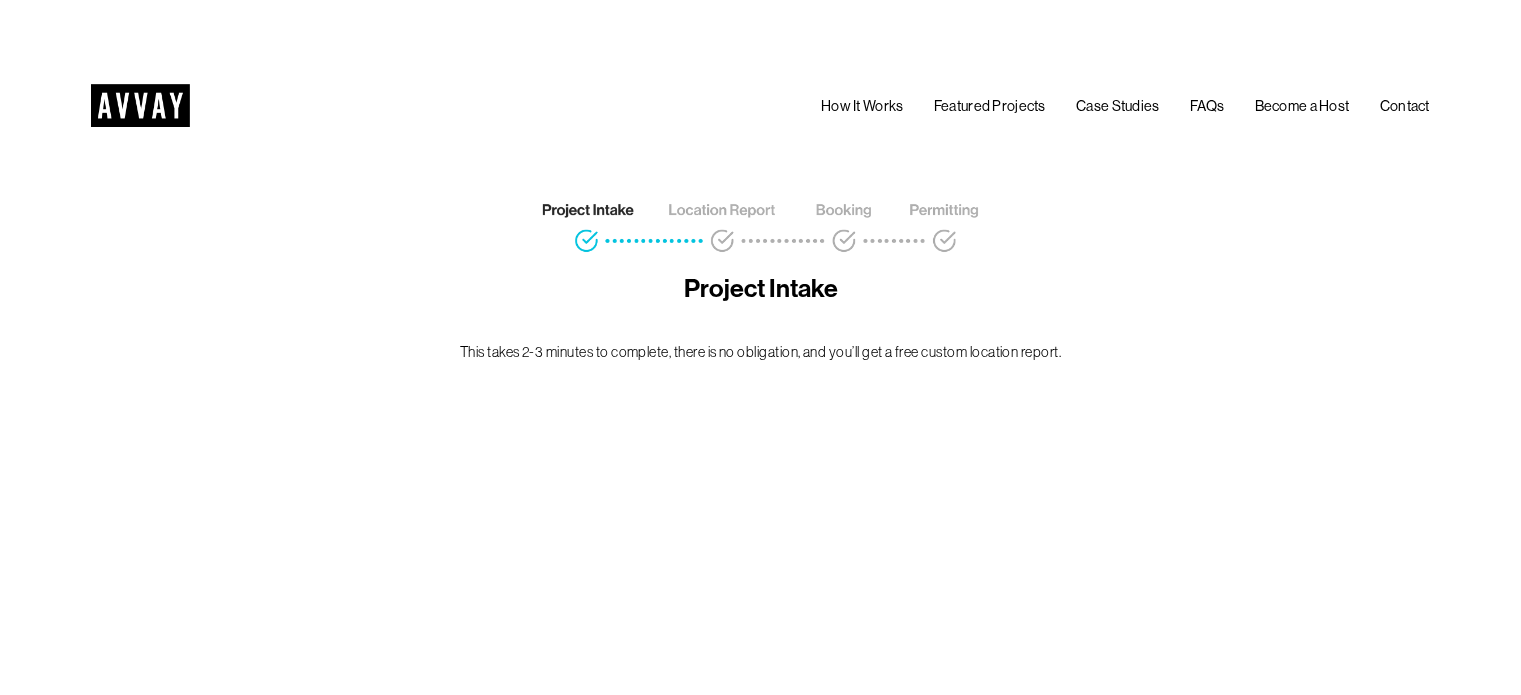 scroll, scrollTop: 0, scrollLeft: 0, axis: both 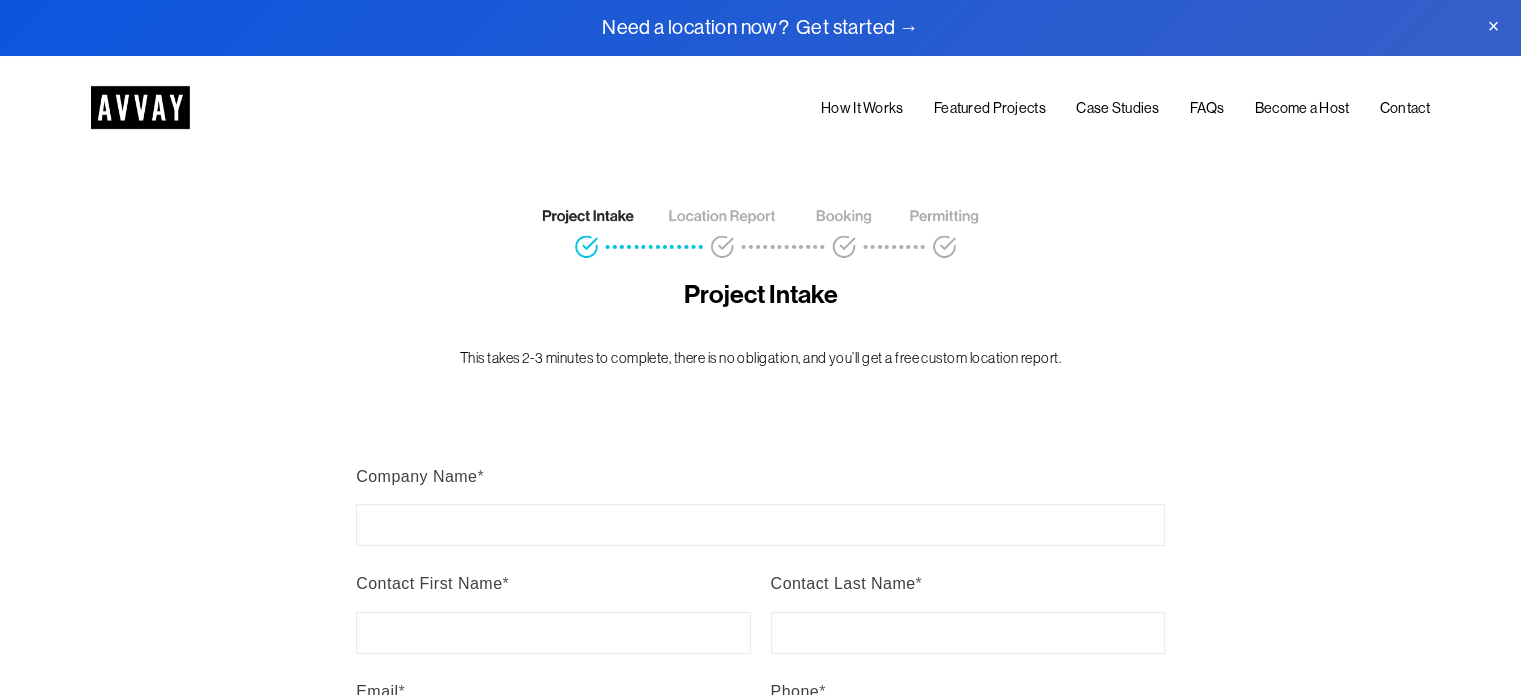 click at bounding box center [140, 107] 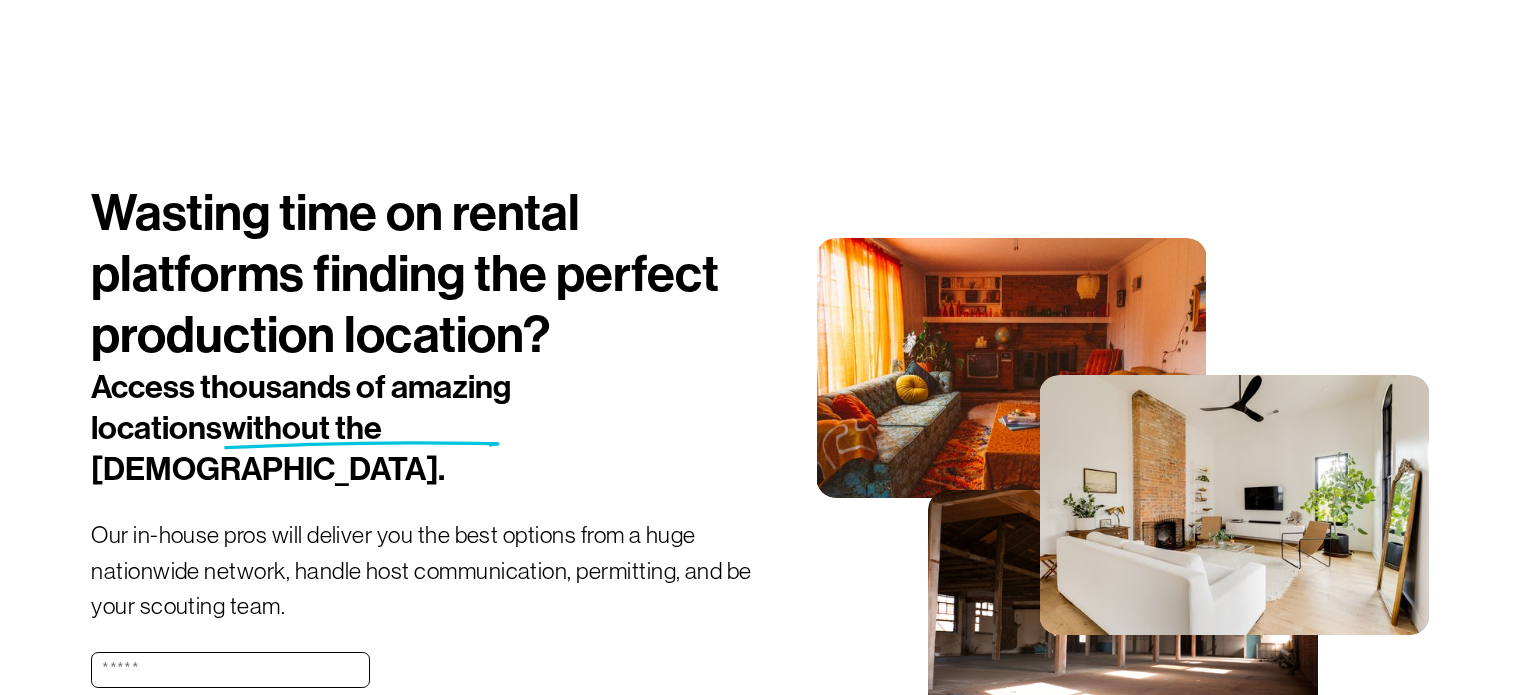 scroll, scrollTop: 417, scrollLeft: 0, axis: vertical 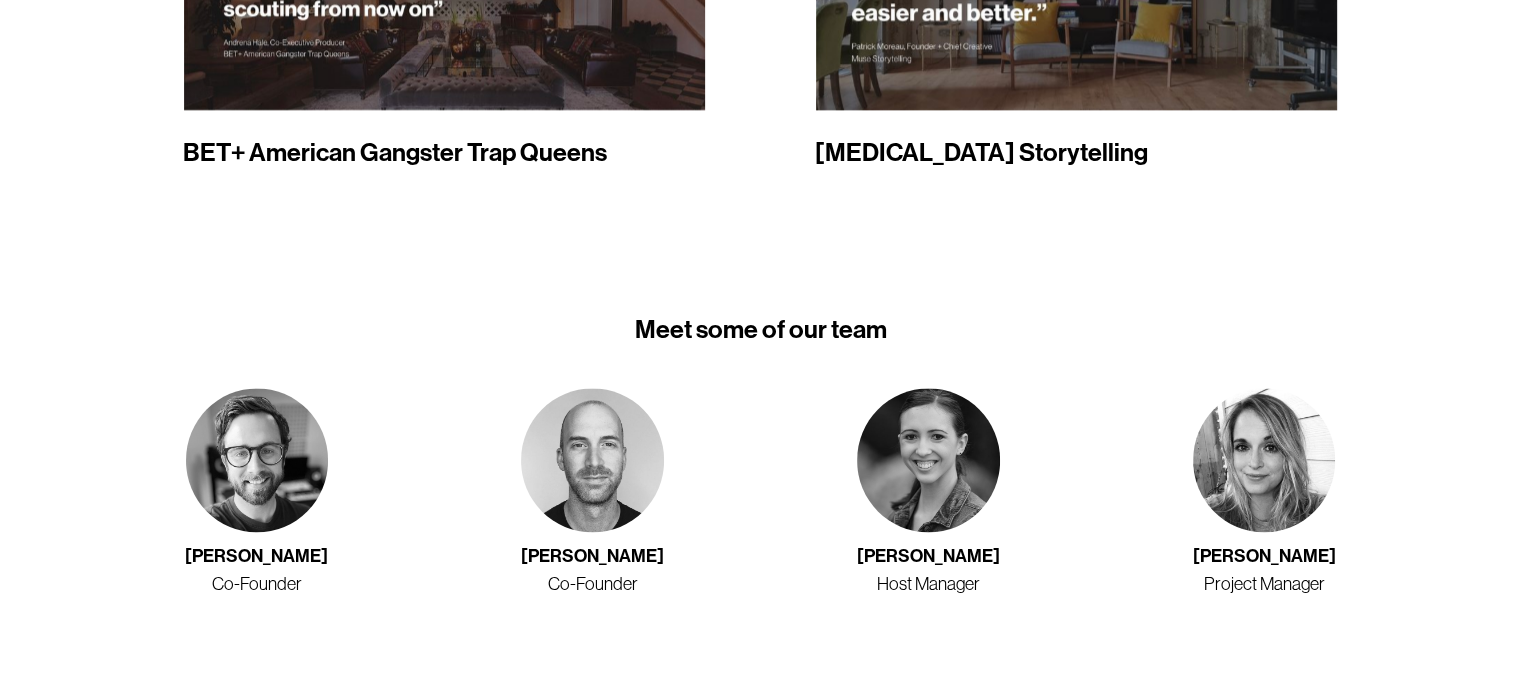 click 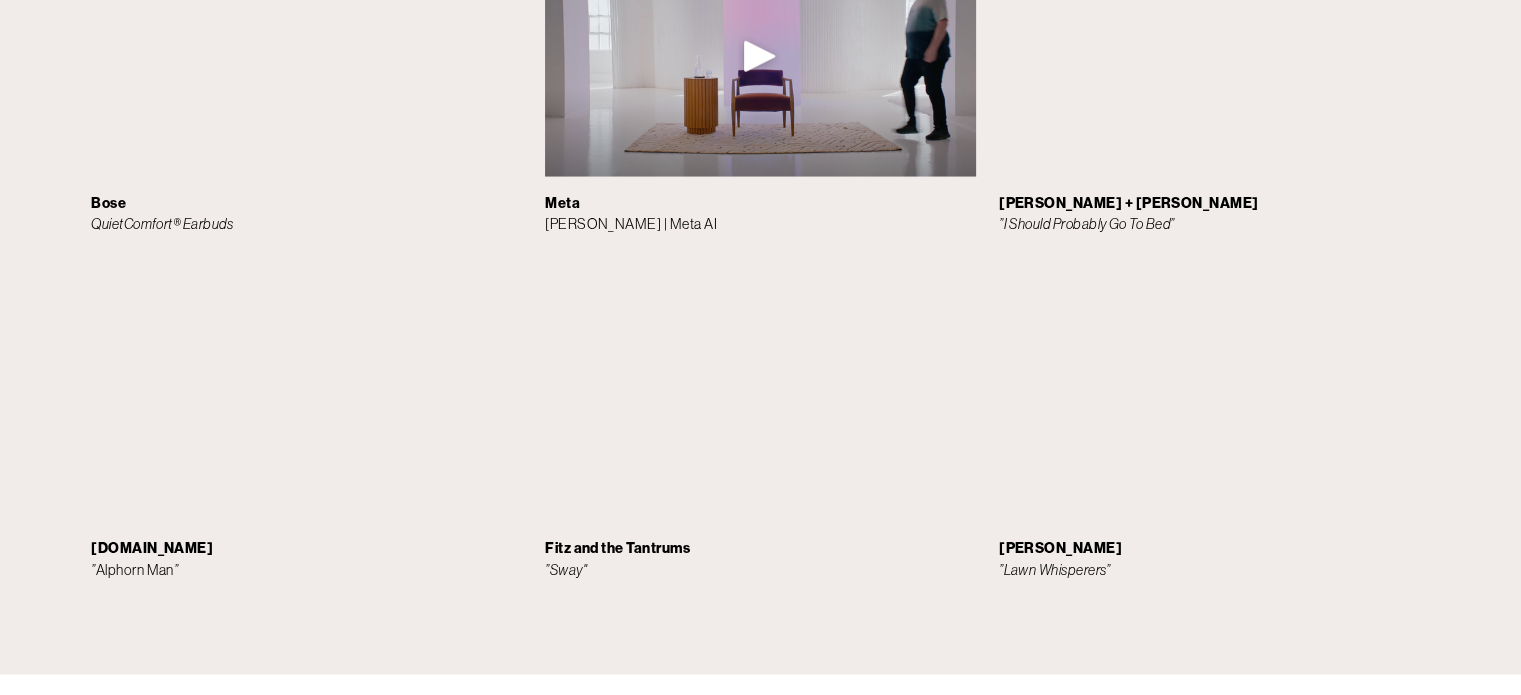 scroll, scrollTop: 5368, scrollLeft: 0, axis: vertical 